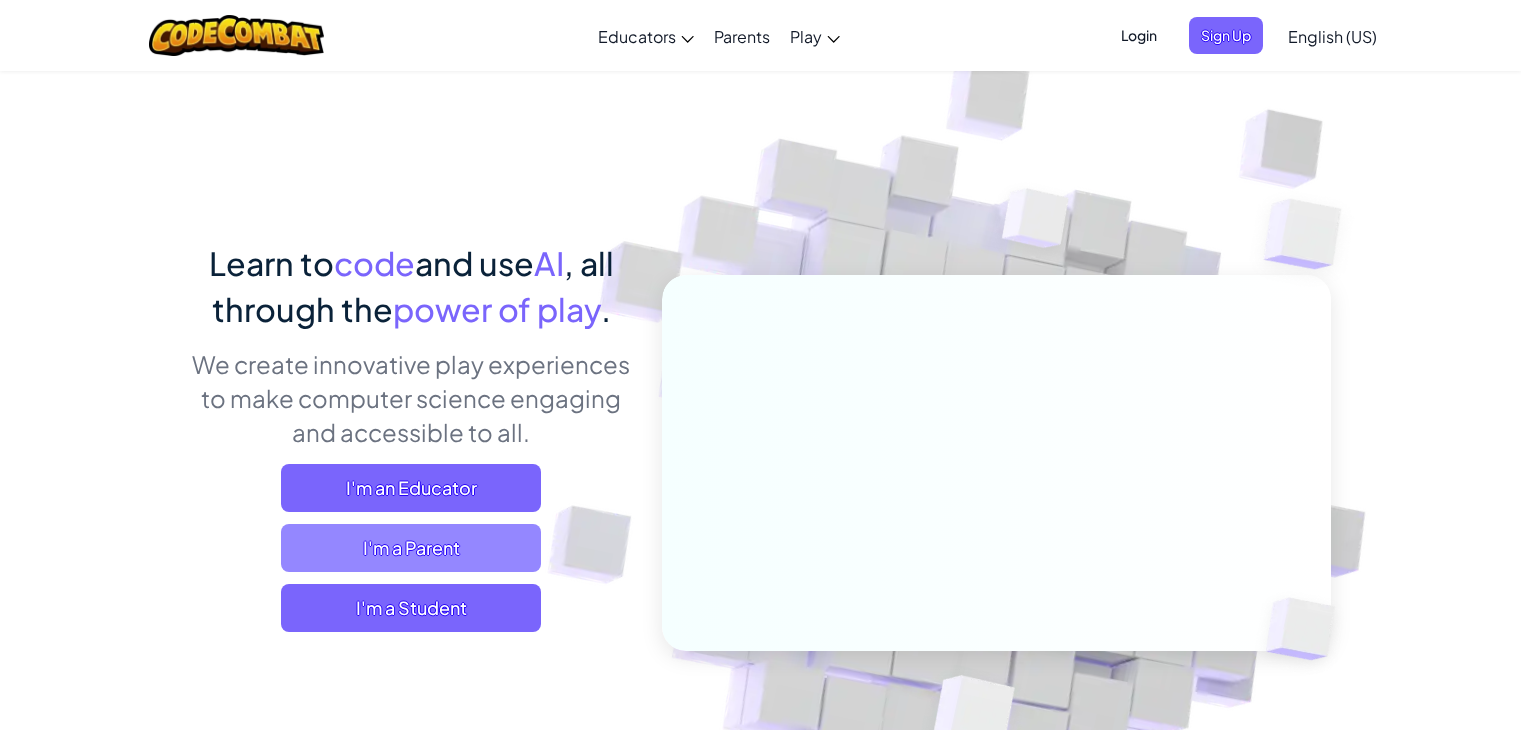 scroll, scrollTop: 0, scrollLeft: 0, axis: both 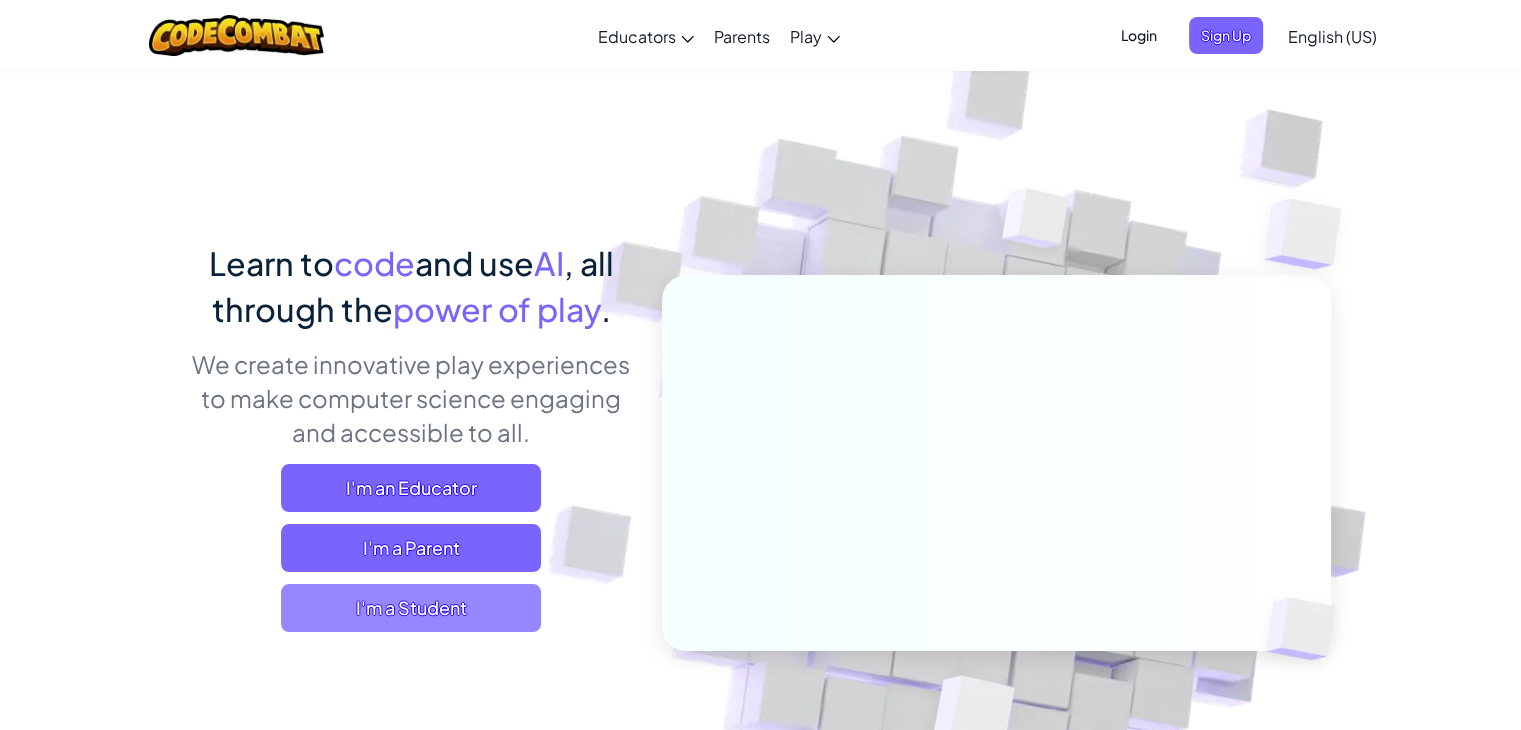 click on "I'm a Student" at bounding box center [411, 608] 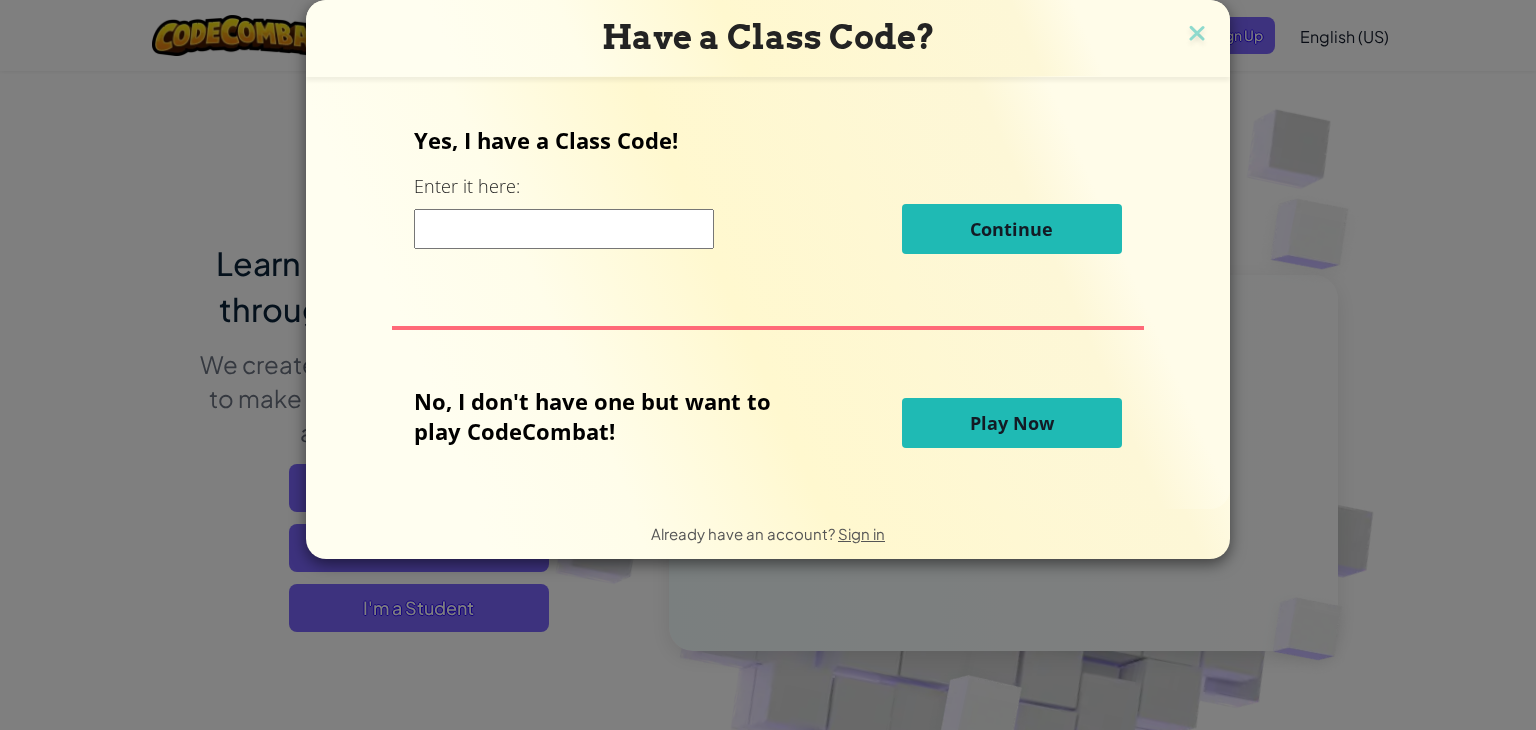 click at bounding box center [564, 229] 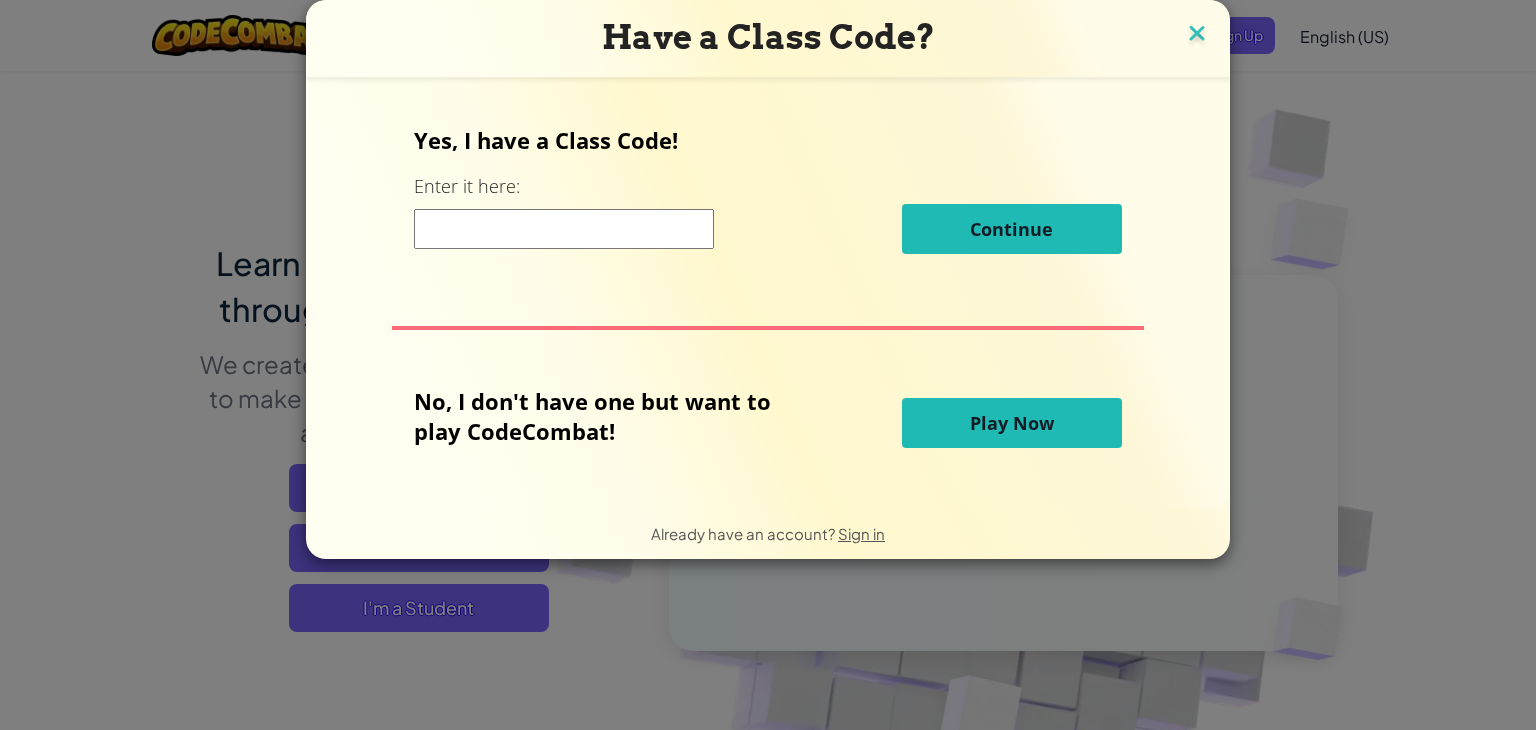 click at bounding box center [1197, 35] 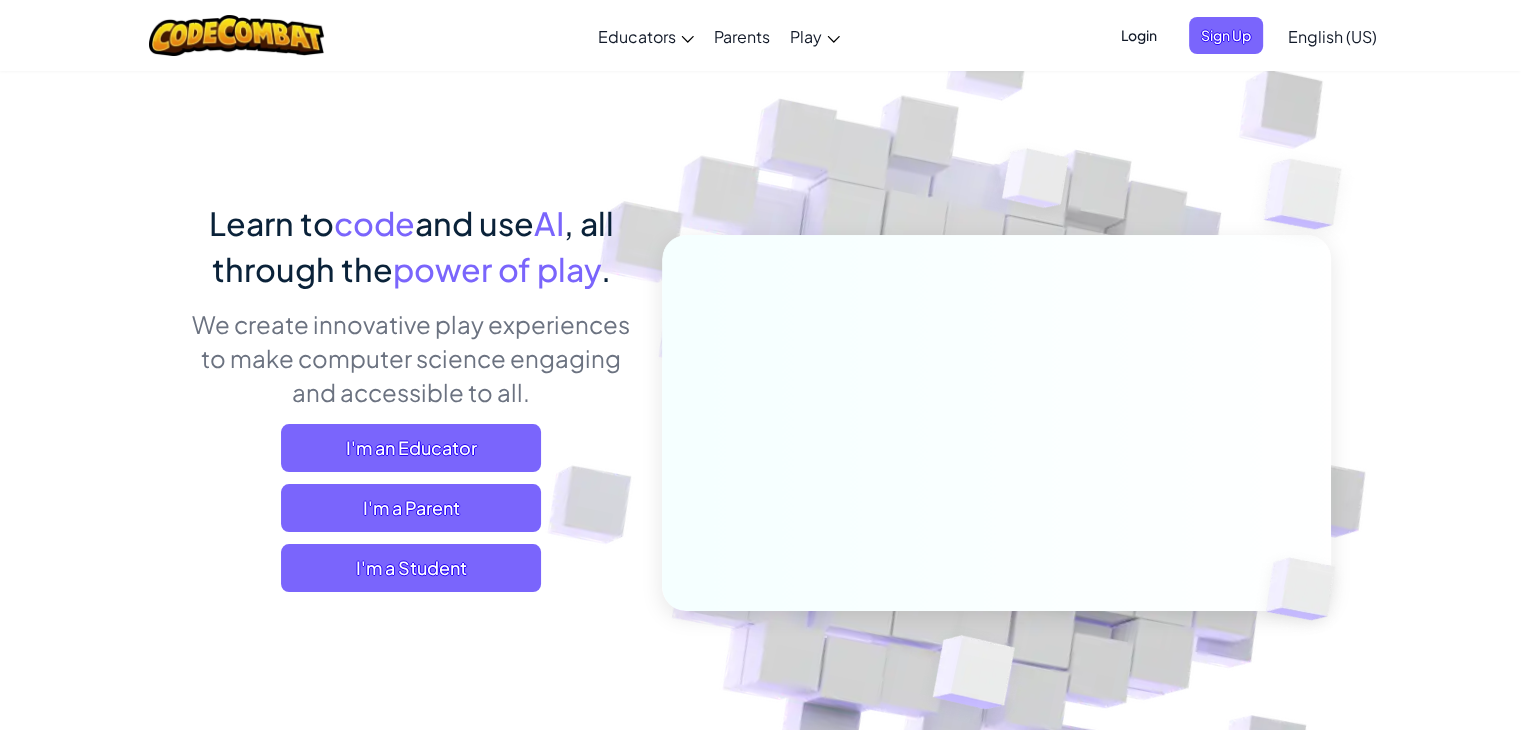 scroll, scrollTop: 0, scrollLeft: 0, axis: both 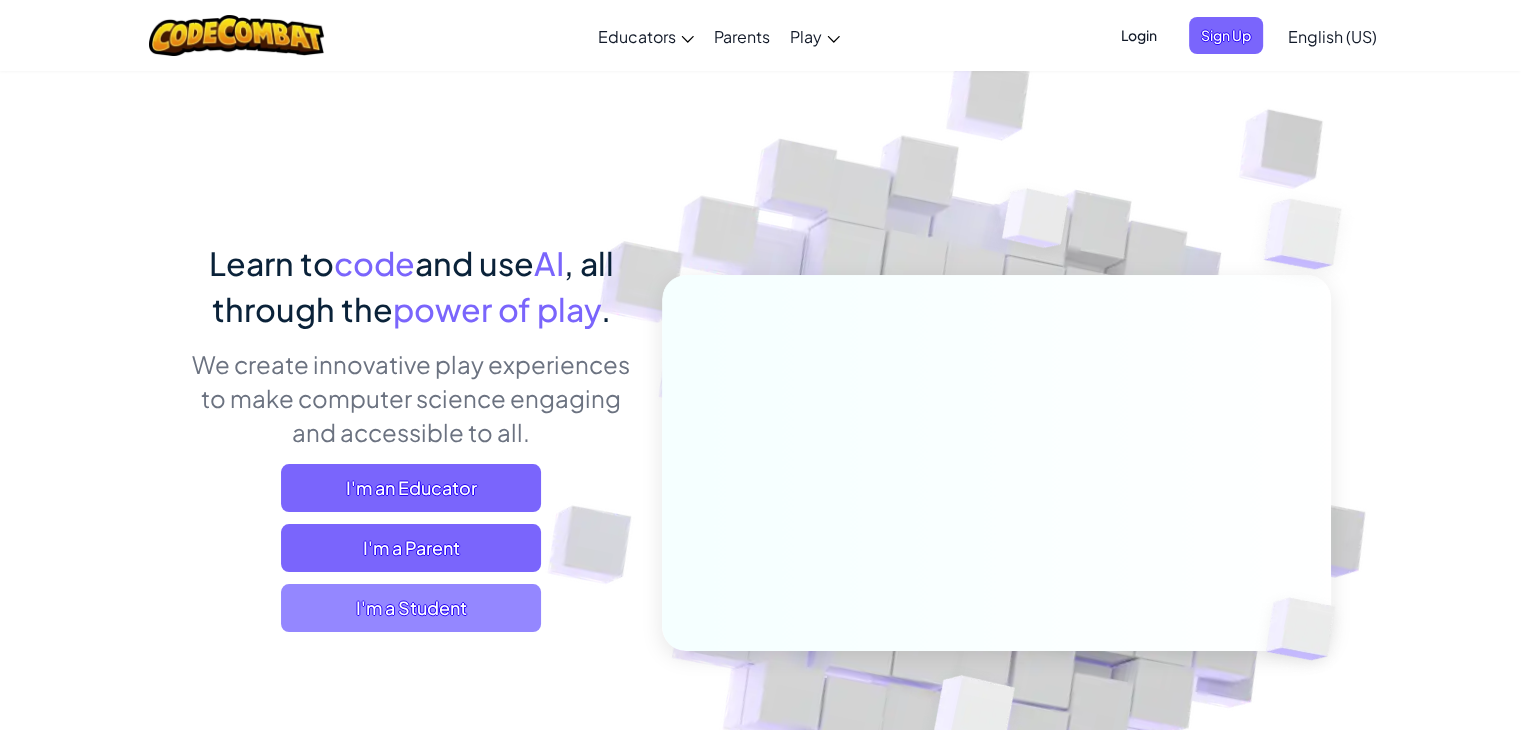 click on "I'm a Student" at bounding box center [411, 608] 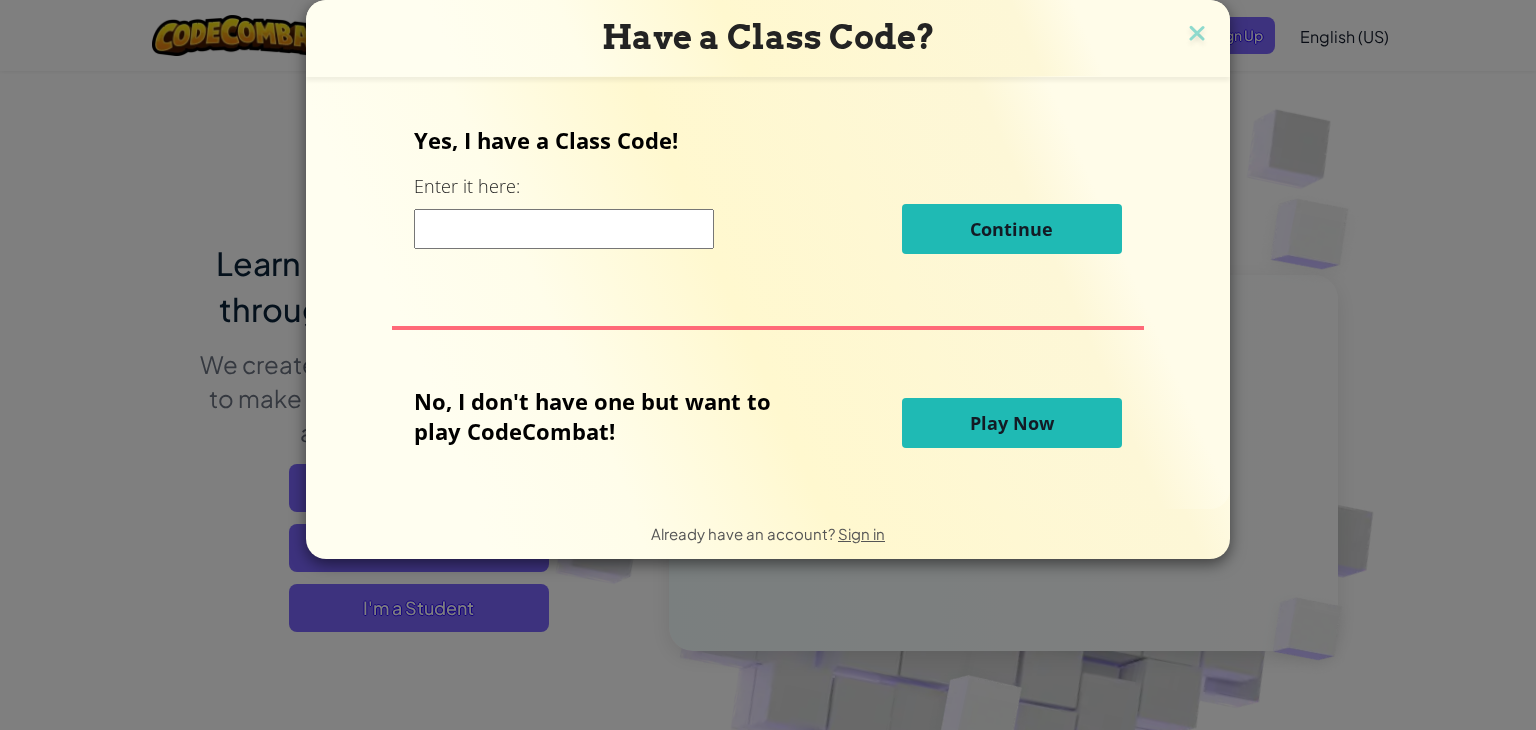 click at bounding box center (564, 229) 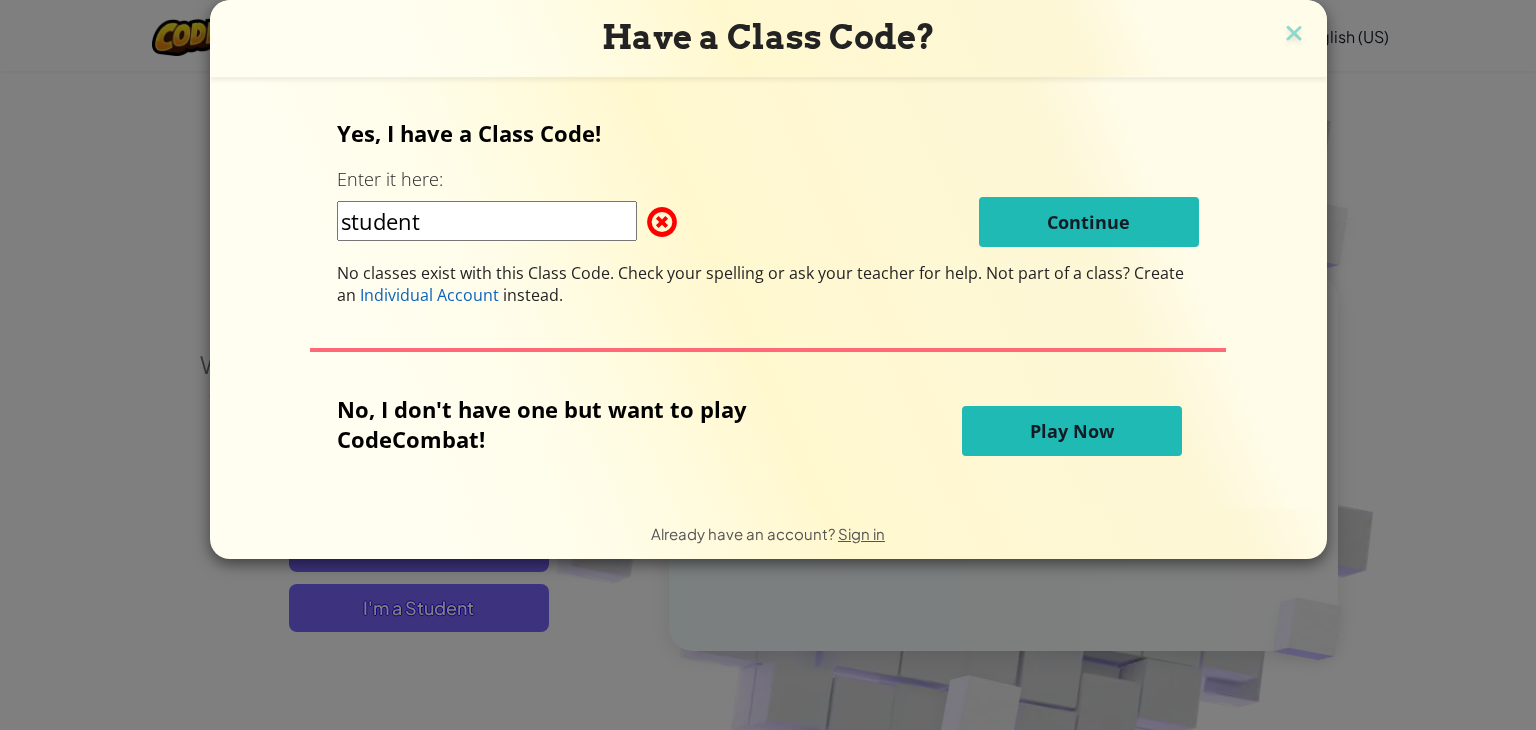 click on "student Continue" at bounding box center (768, 222) 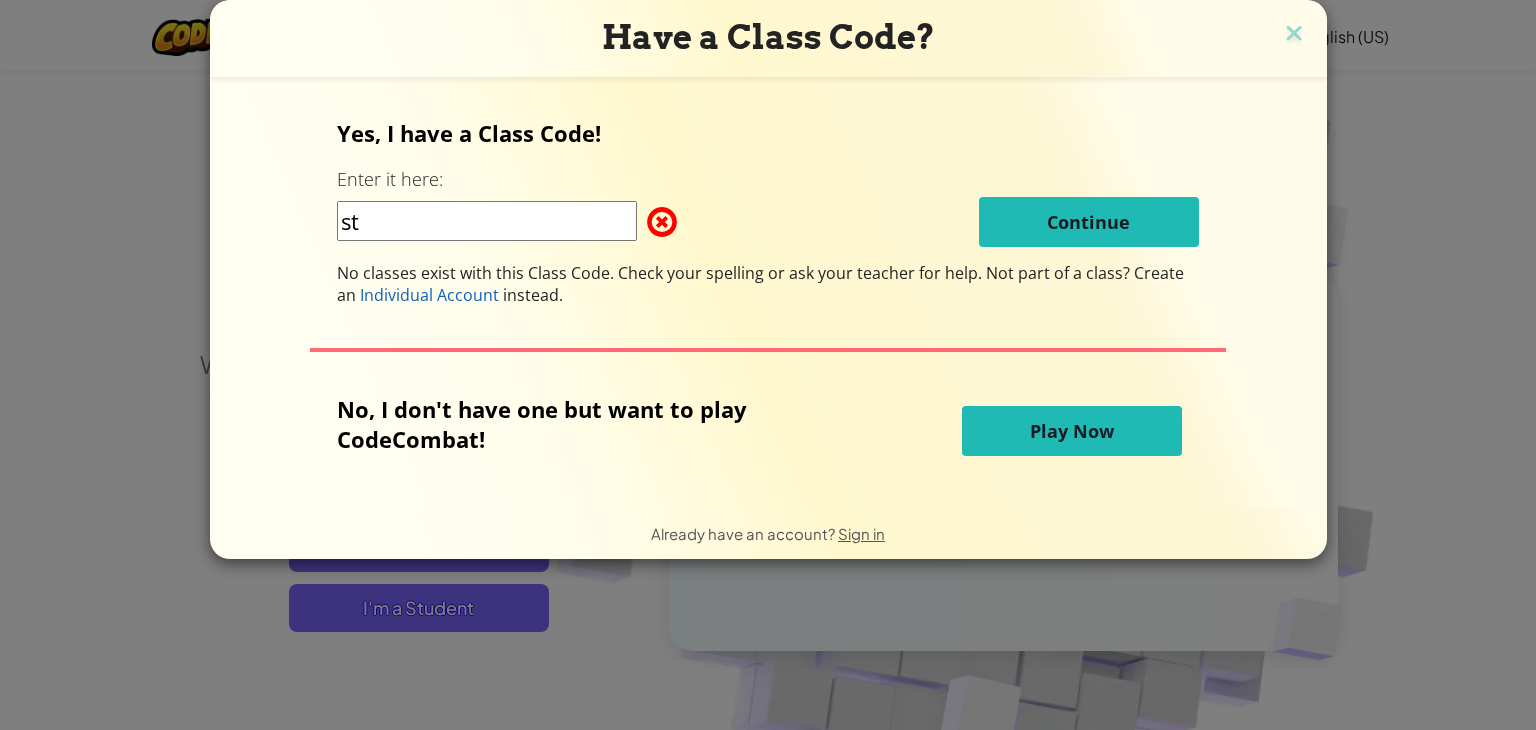 type on "s" 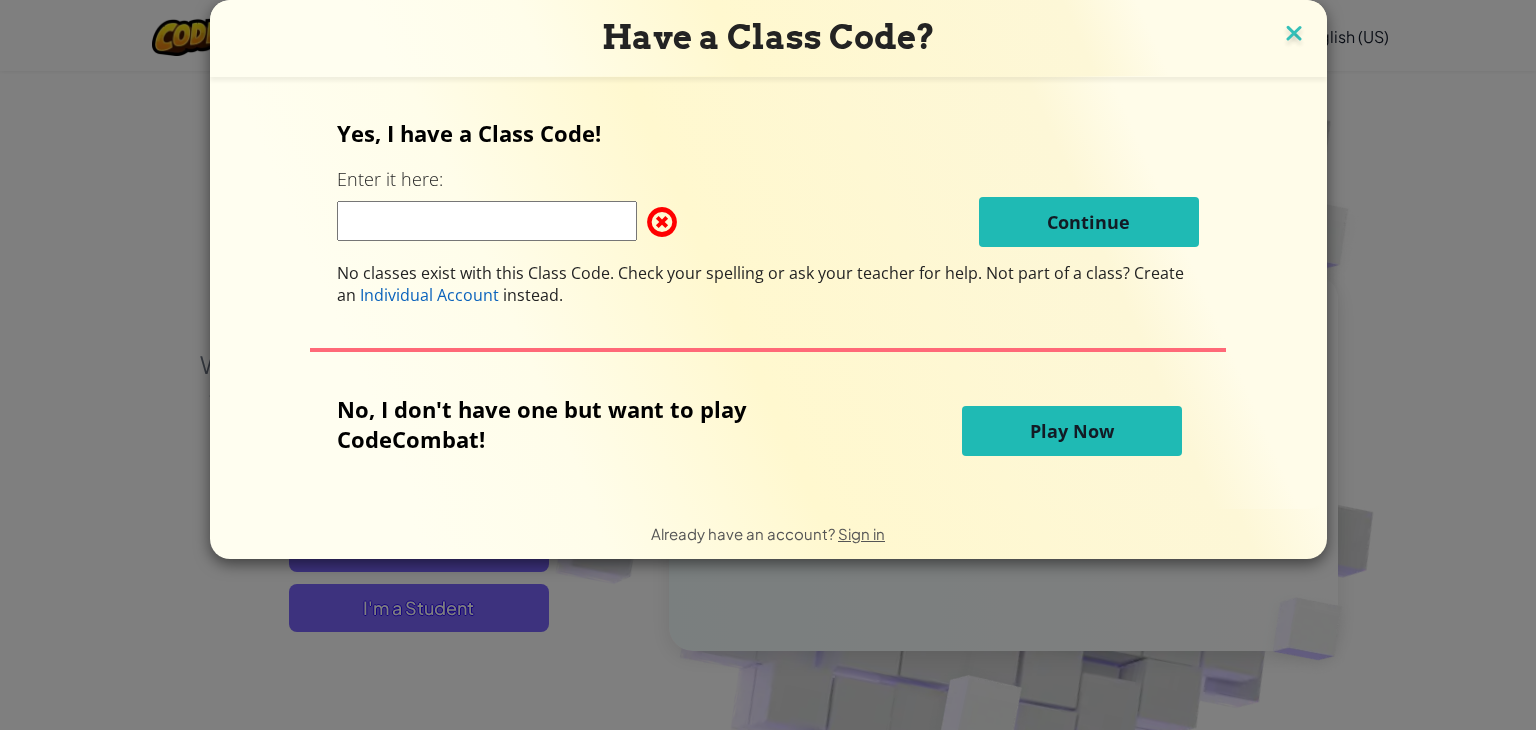 type 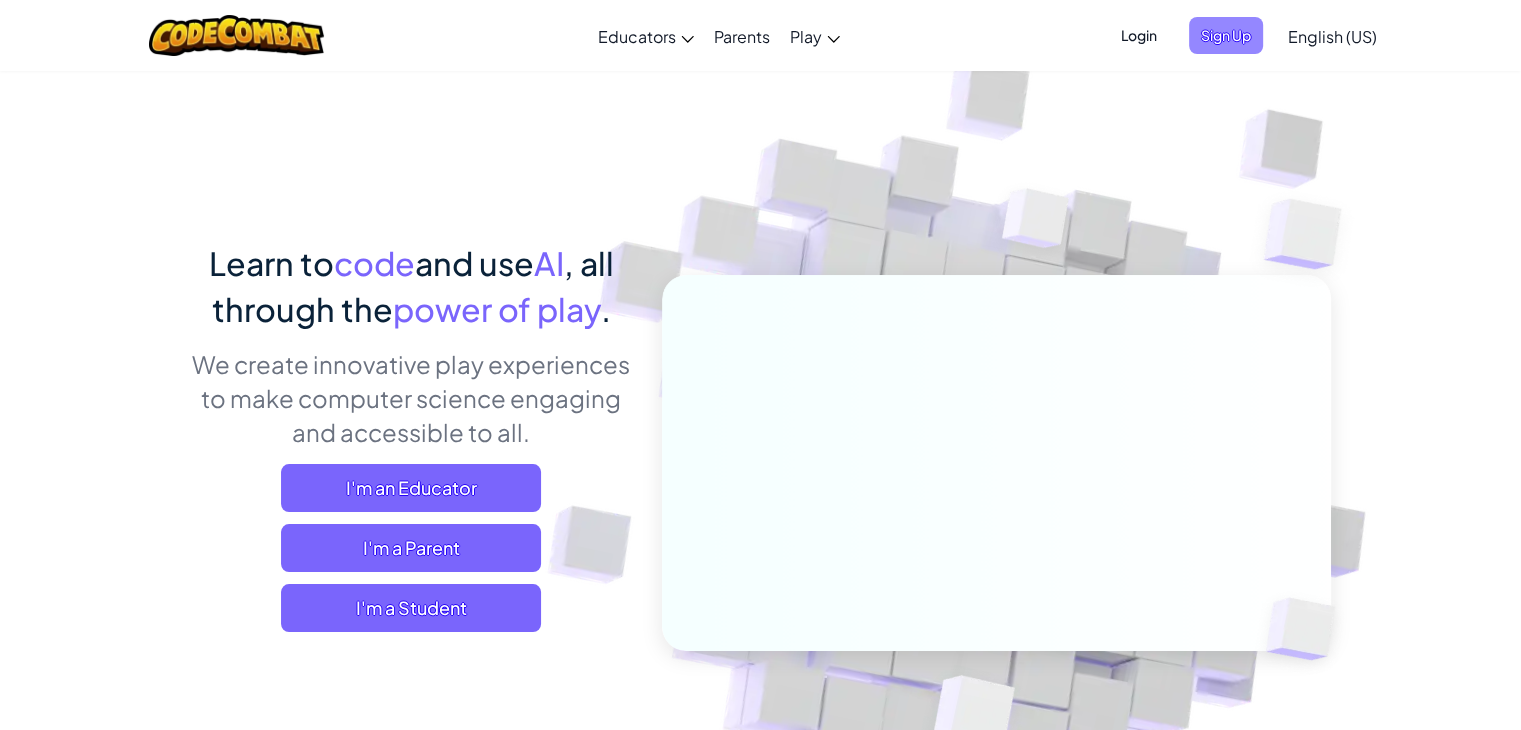 click on "Sign Up" at bounding box center (1226, 35) 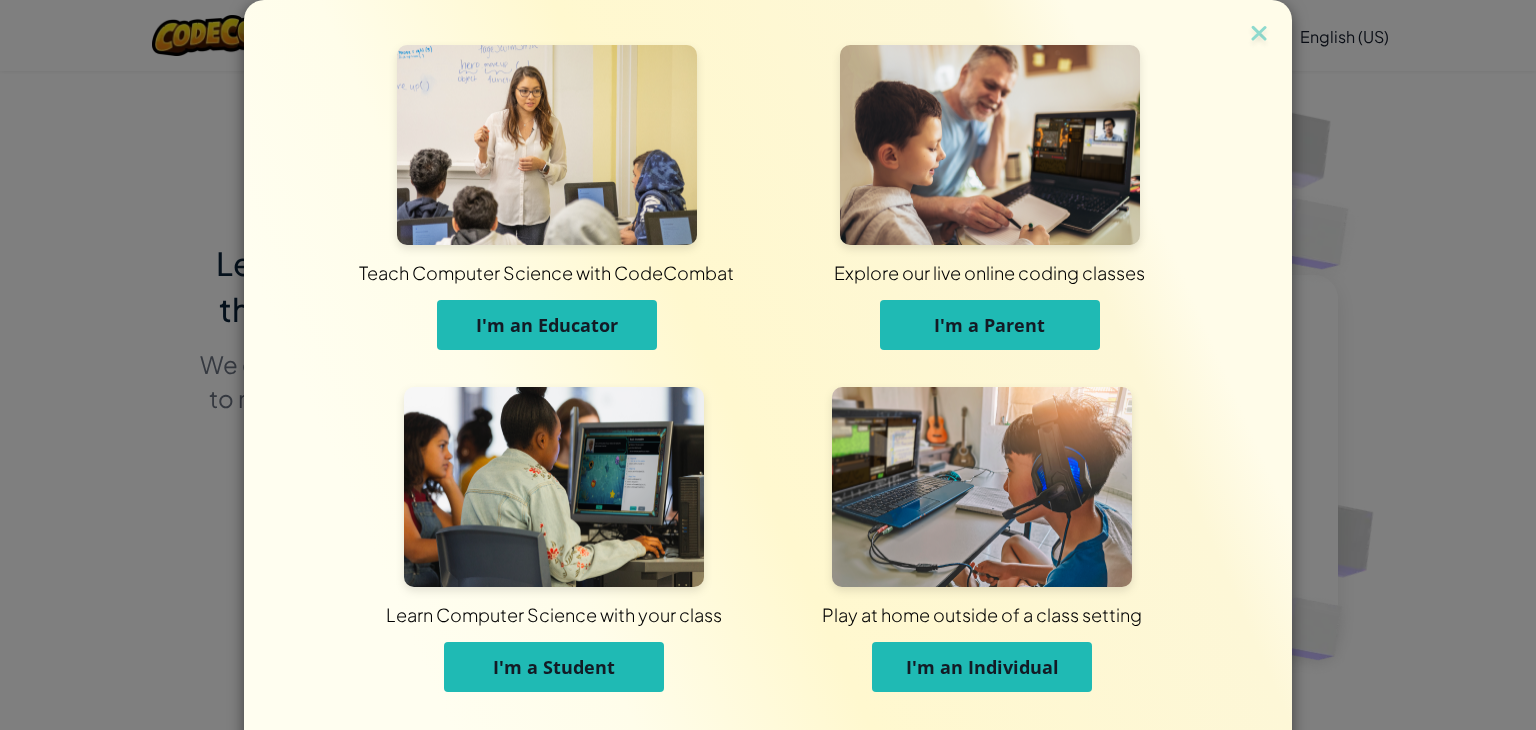 click on "I'm a Student" at bounding box center (554, 667) 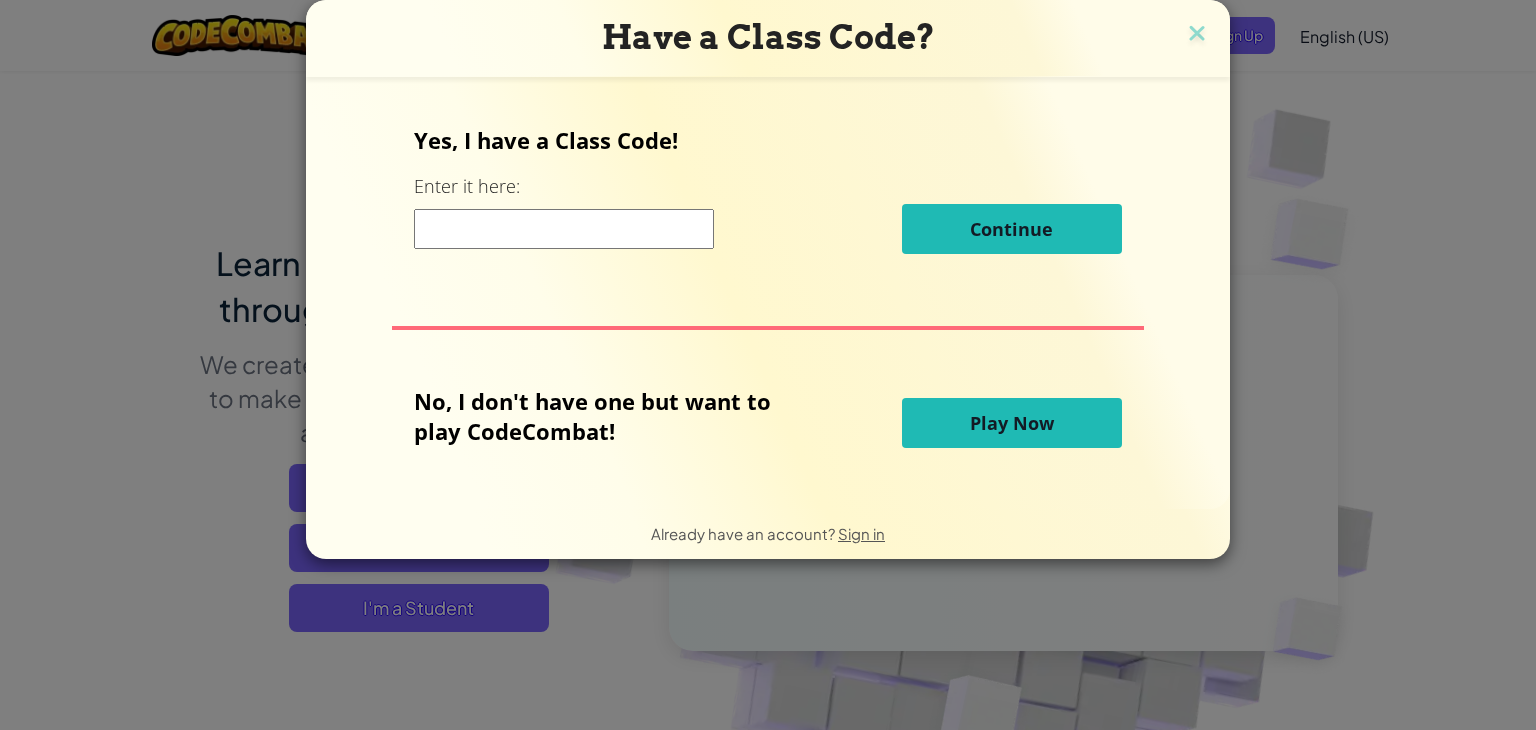 click on "Play Now" at bounding box center [1012, 423] 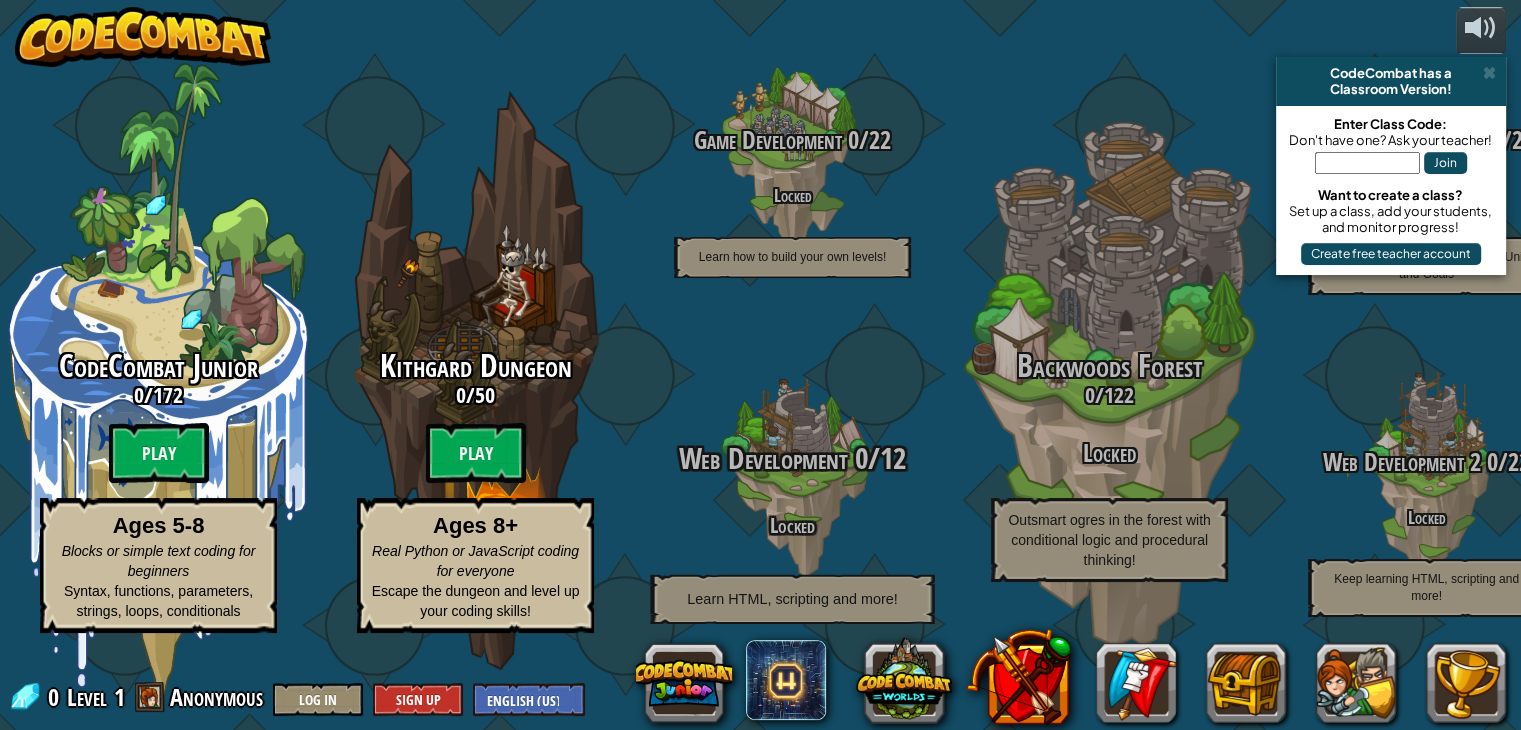 scroll, scrollTop: 0, scrollLeft: 0, axis: both 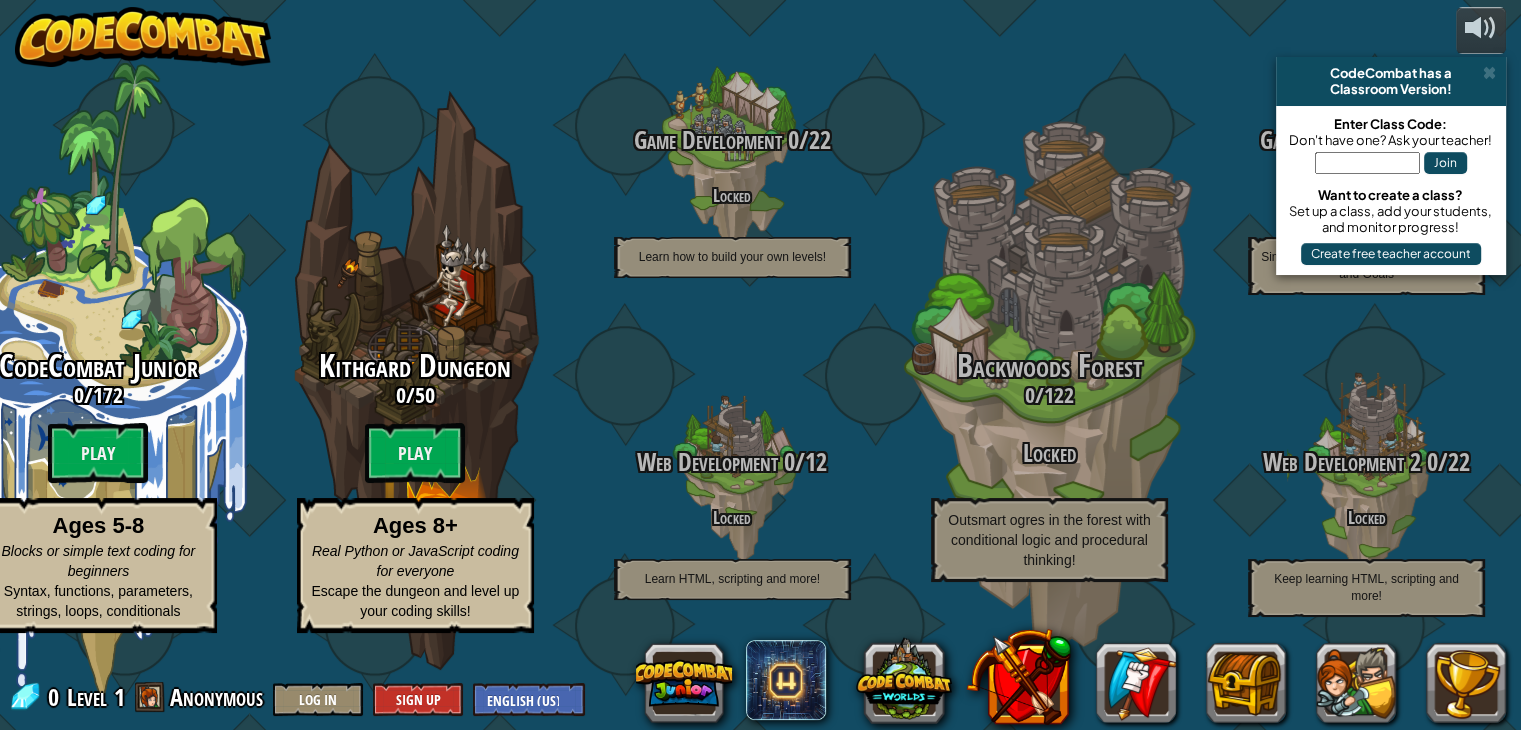 click at bounding box center [1367, 163] 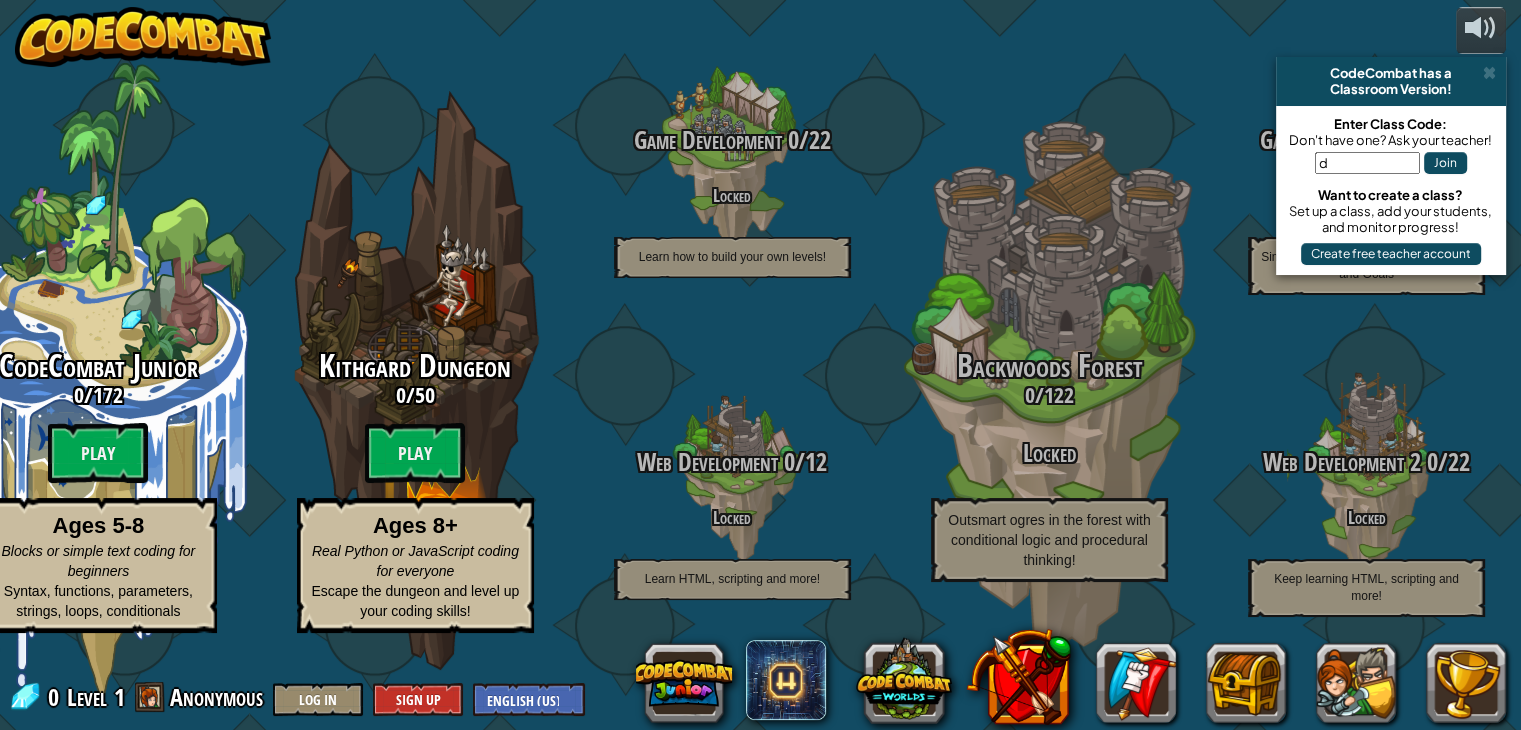 type 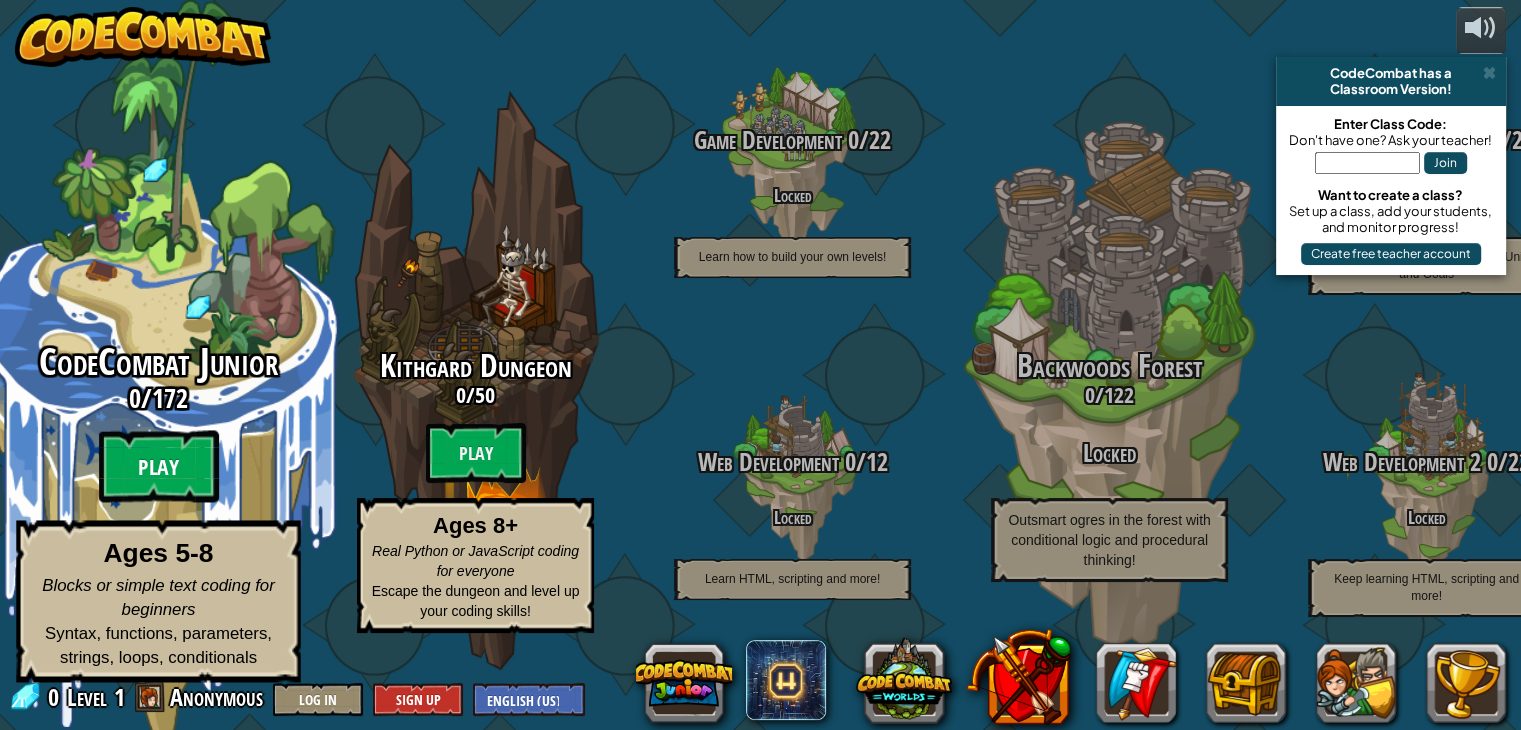 click on "Play" at bounding box center (159, 467) 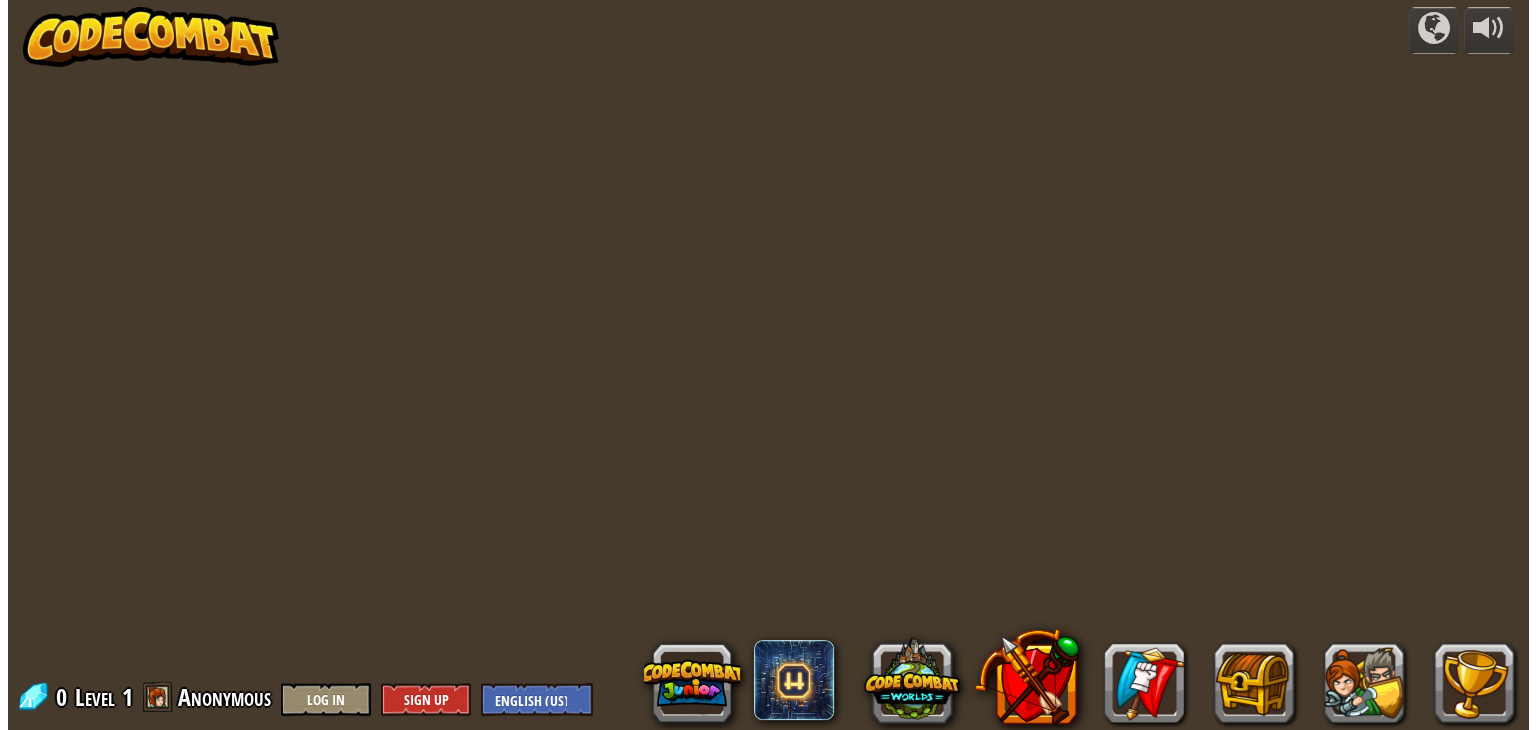 scroll, scrollTop: 0, scrollLeft: 0, axis: both 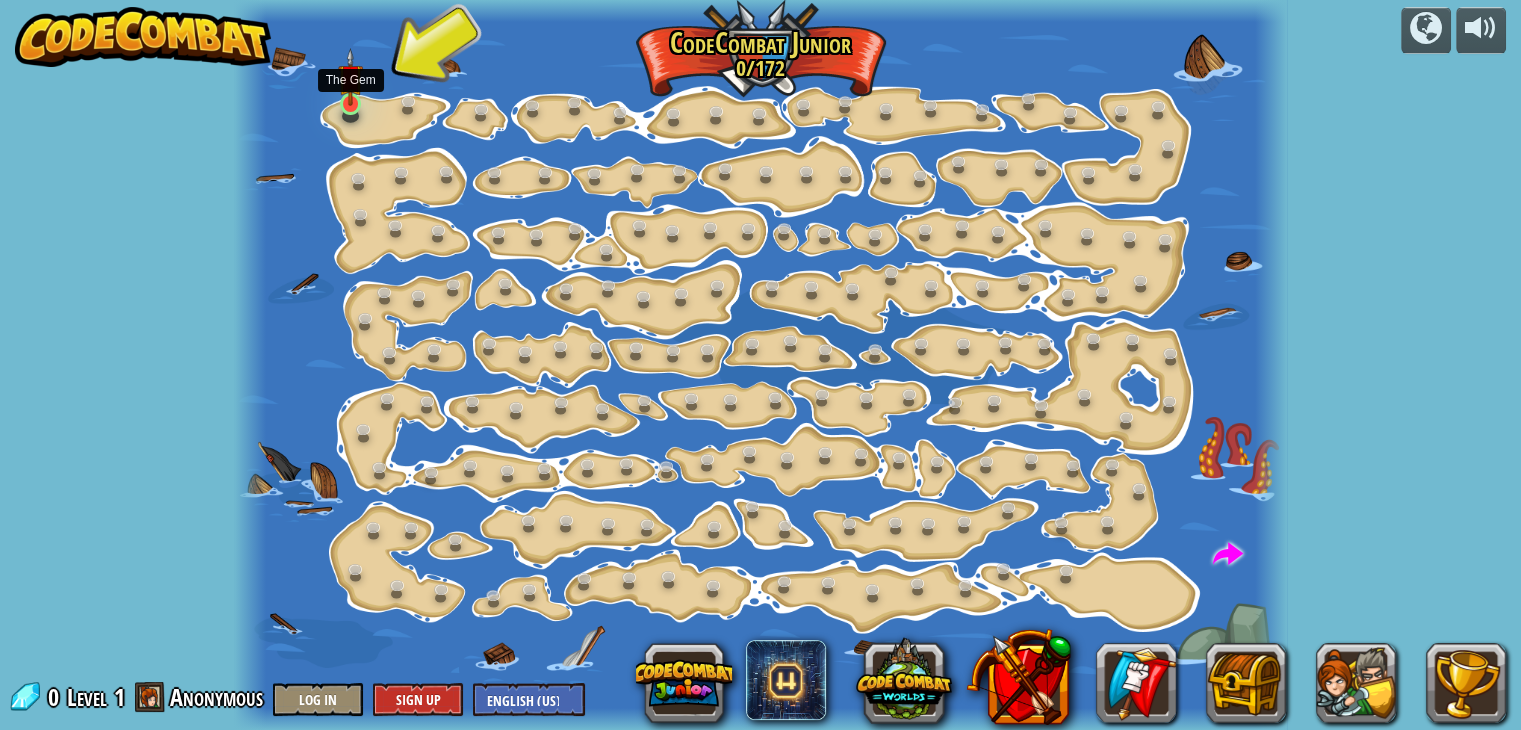 click at bounding box center (351, 77) 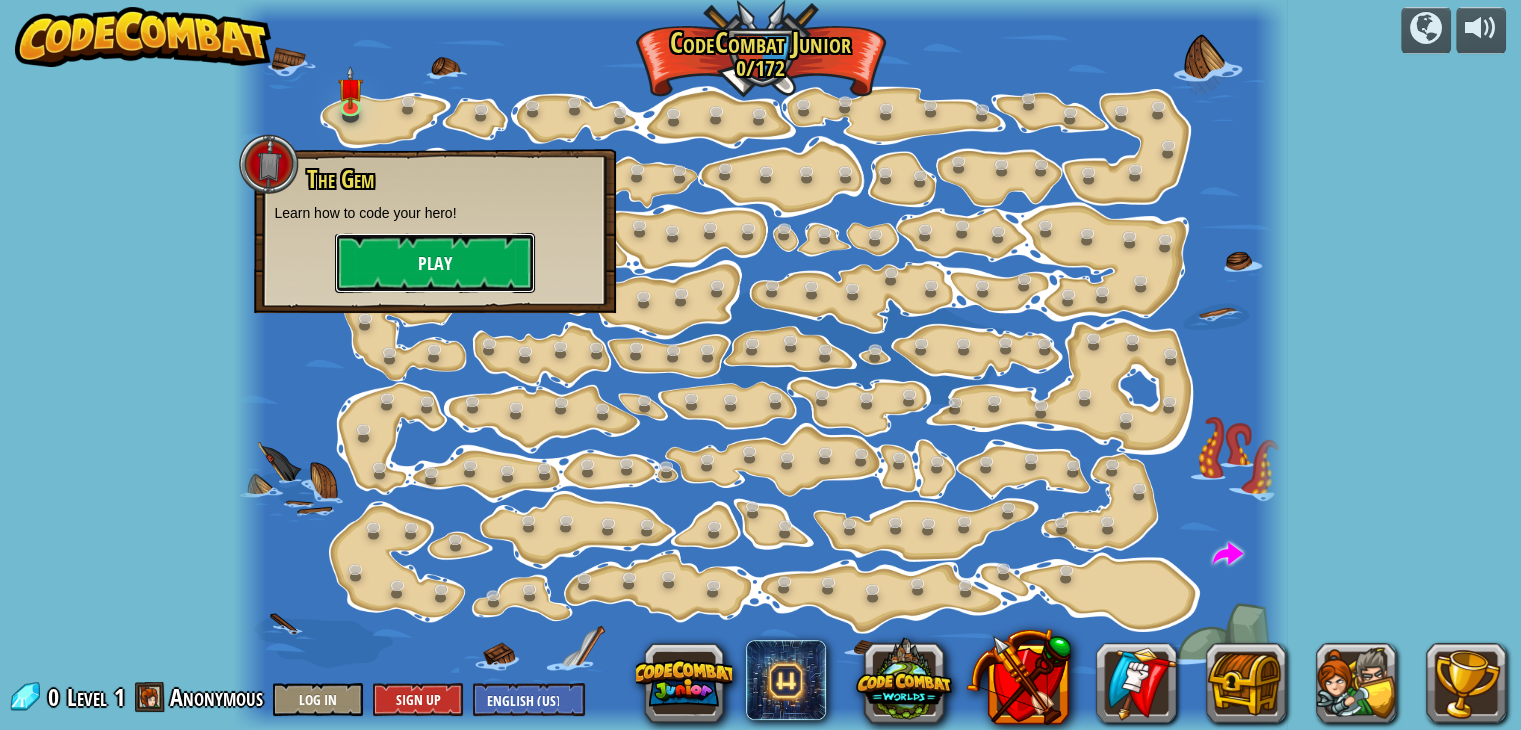click on "Play" at bounding box center [435, 263] 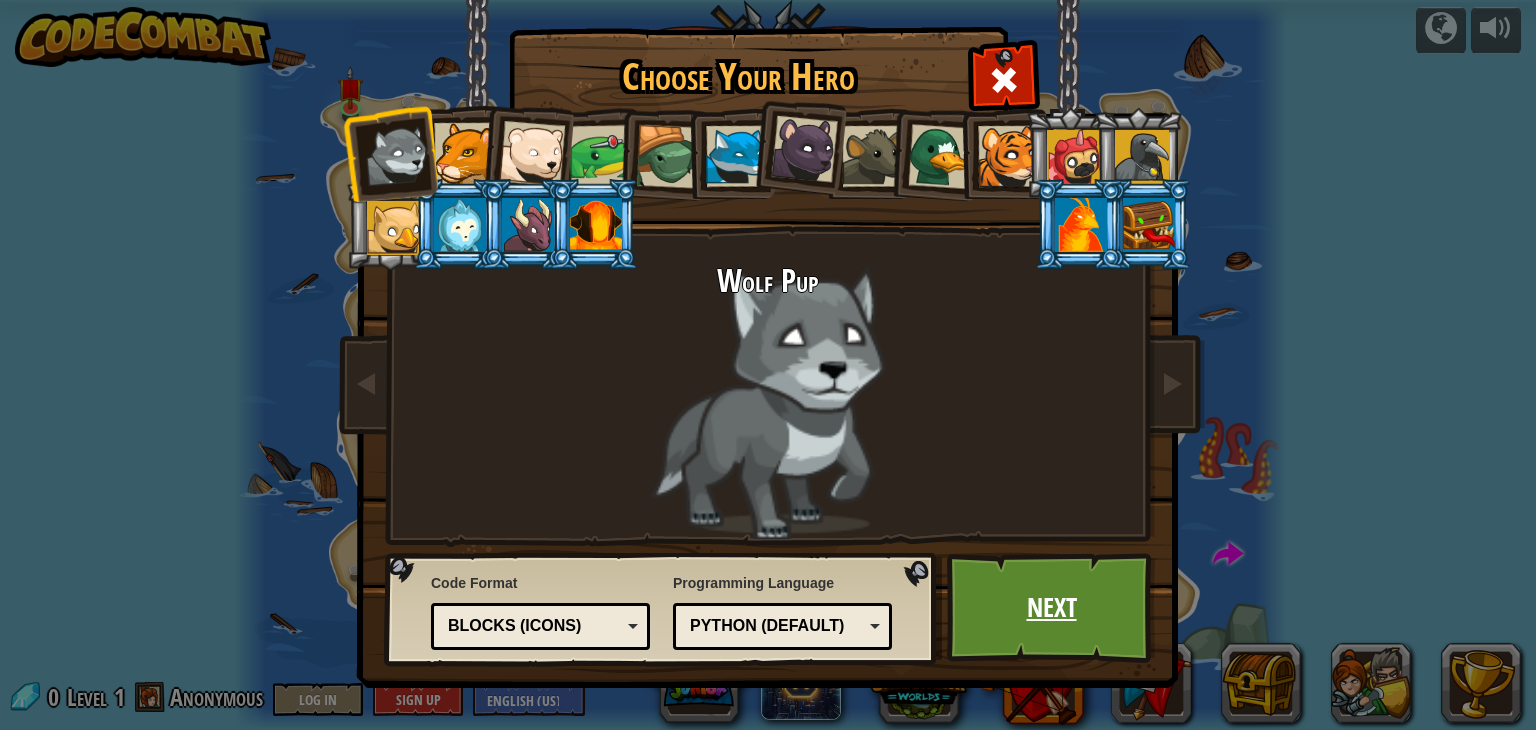 click on "Next" at bounding box center [1051, 608] 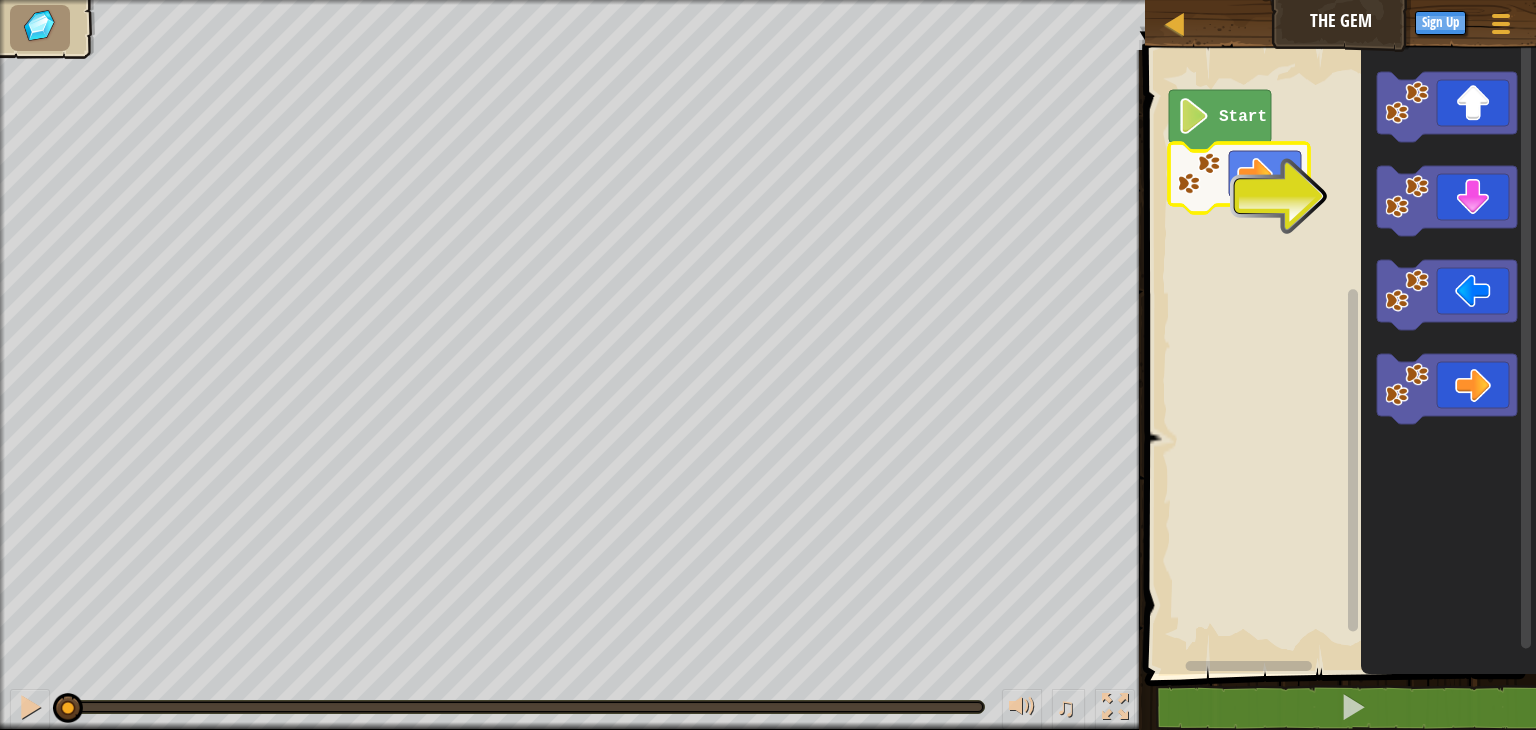 click 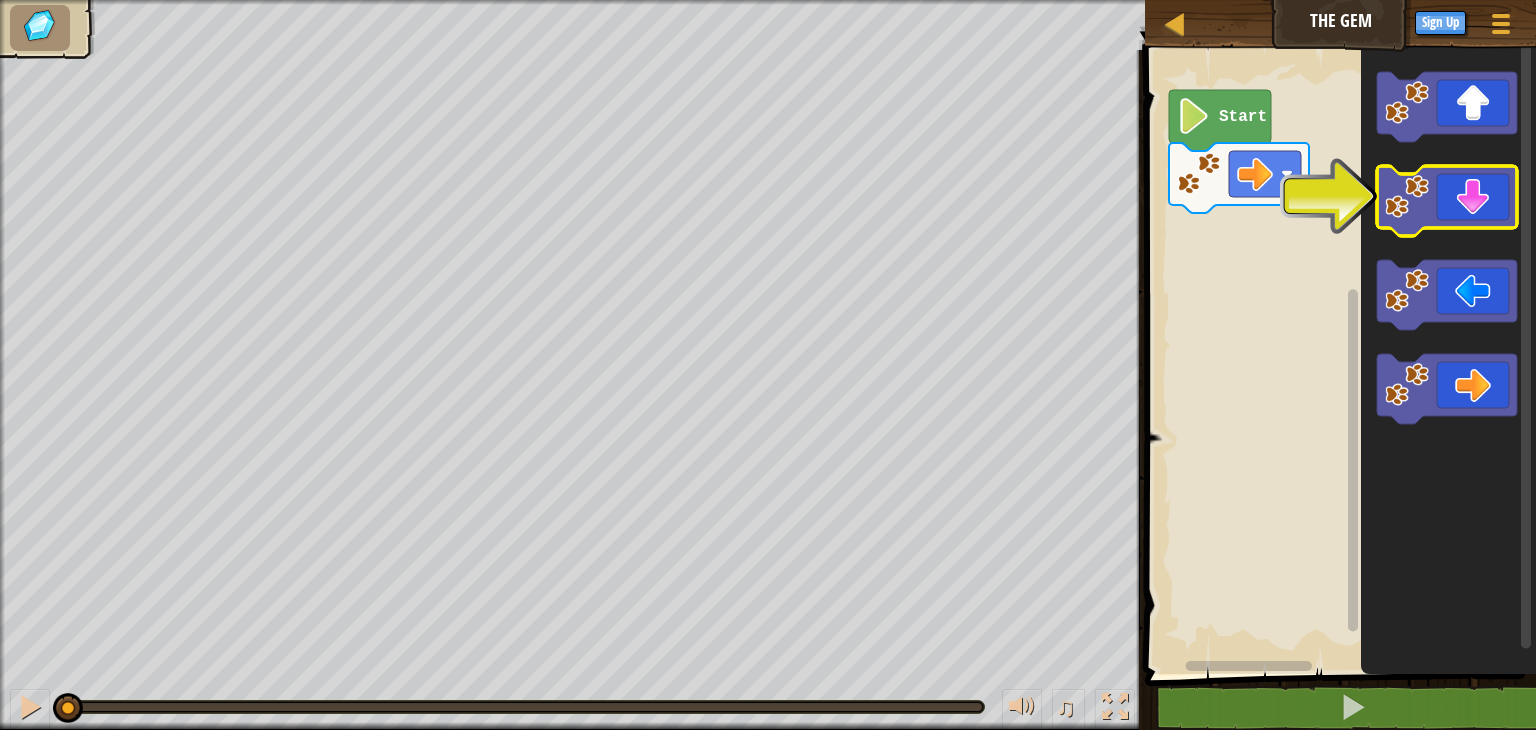 click 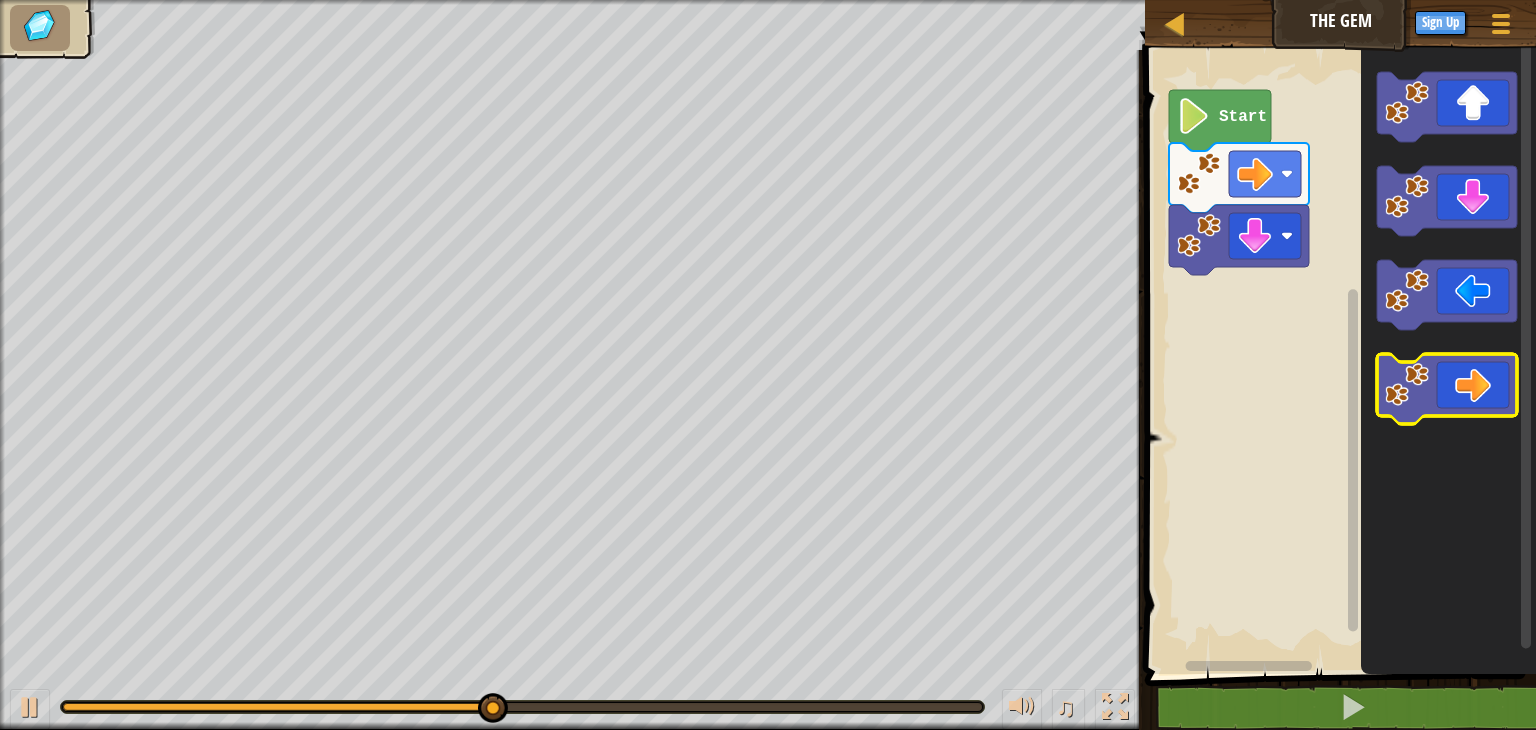 click 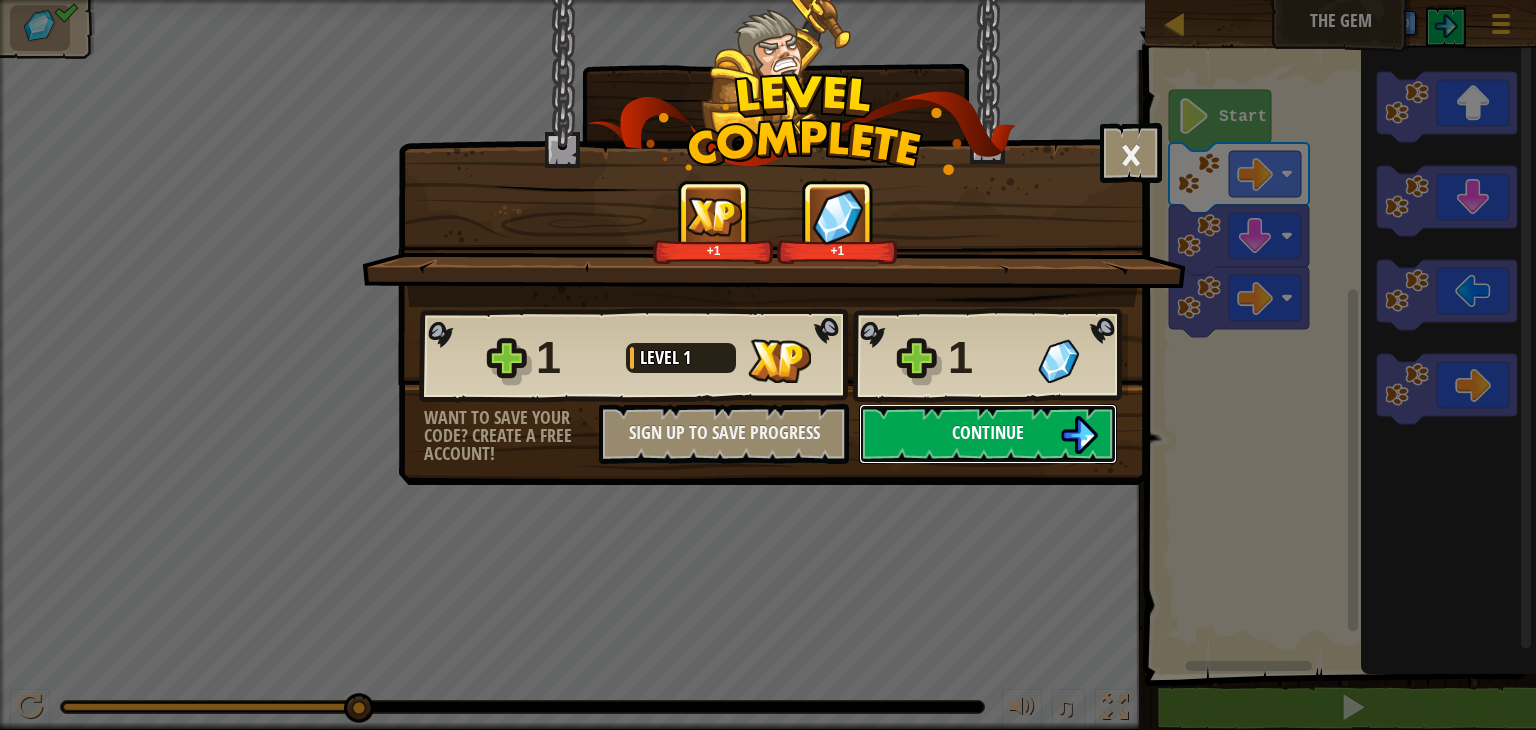 click on "Continue" at bounding box center [988, 434] 